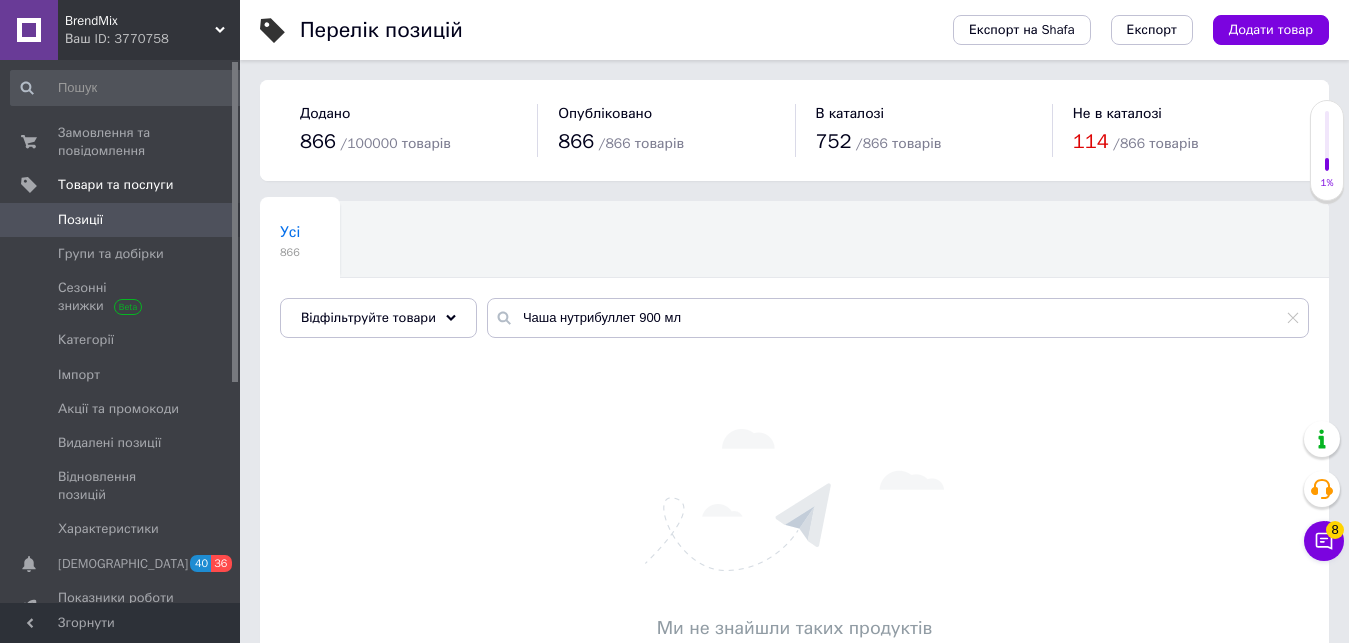 scroll, scrollTop: 0, scrollLeft: 0, axis: both 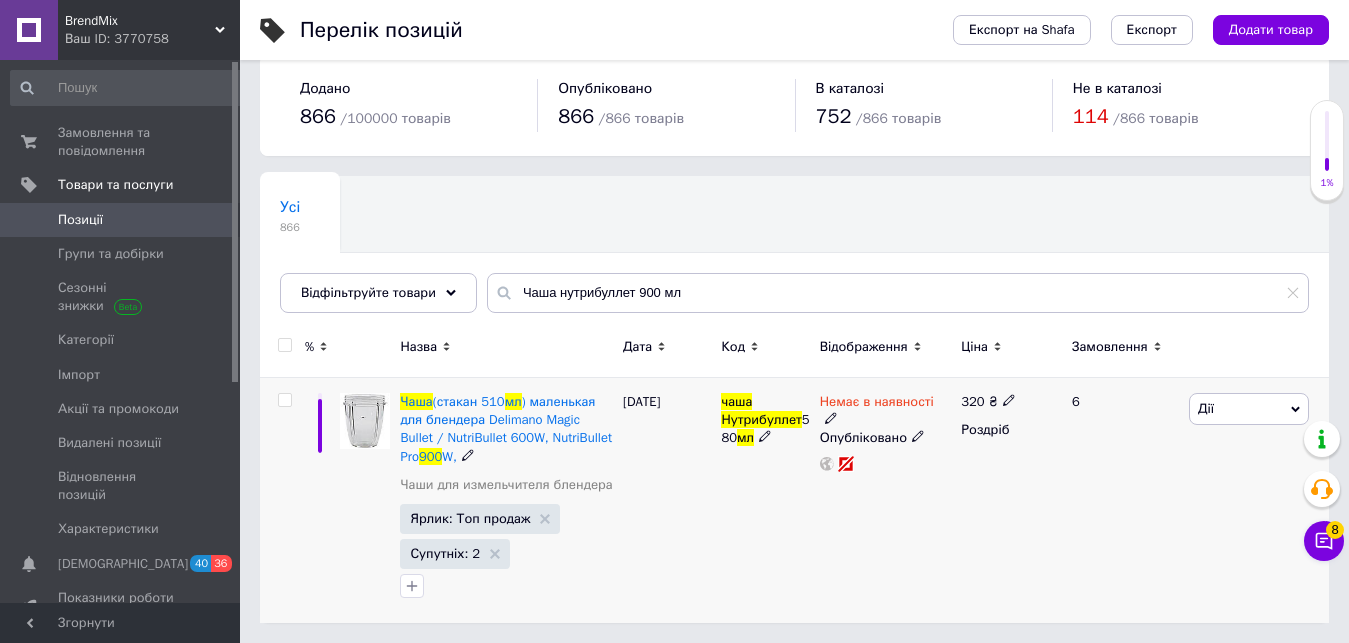 click 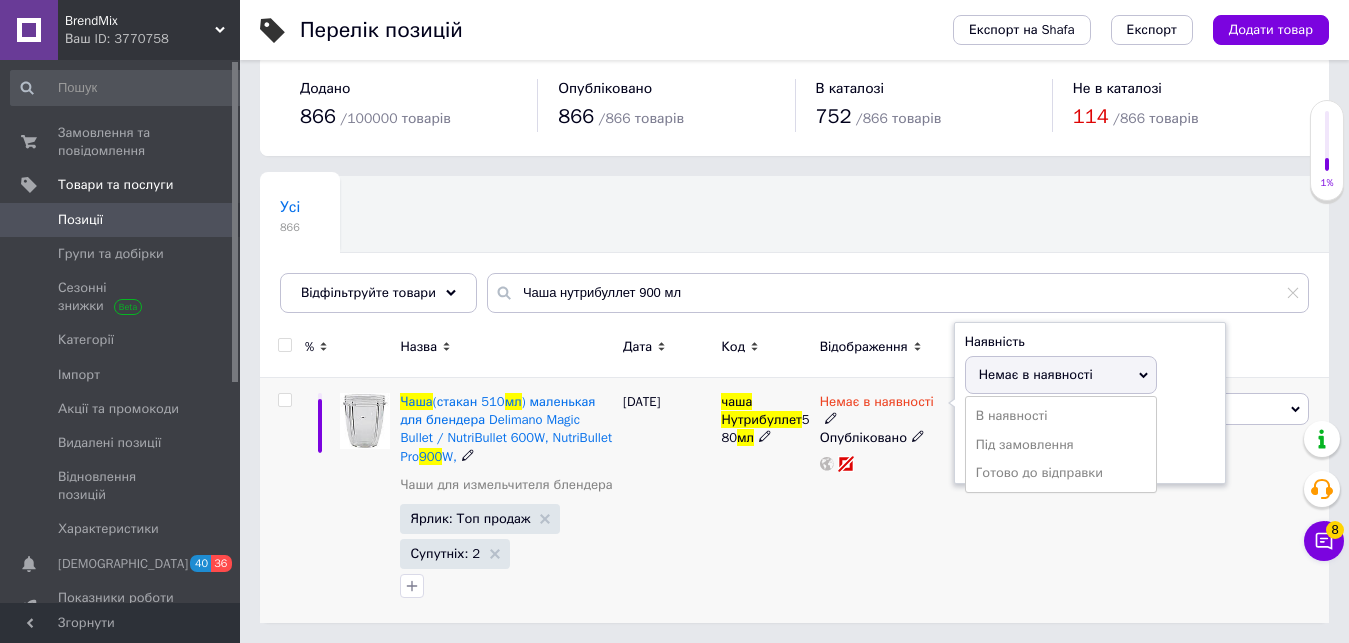 drag, startPoint x: 1006, startPoint y: 476, endPoint x: 999, endPoint y: 453, distance: 24.04163 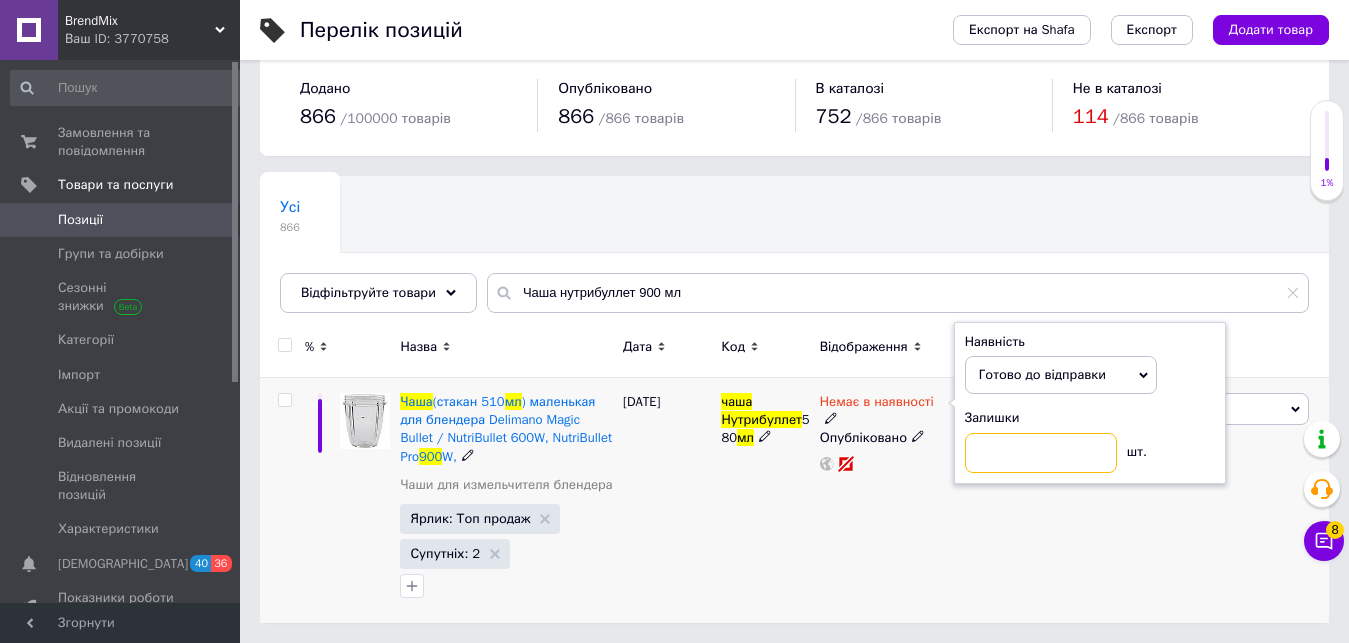 click at bounding box center (1041, 453) 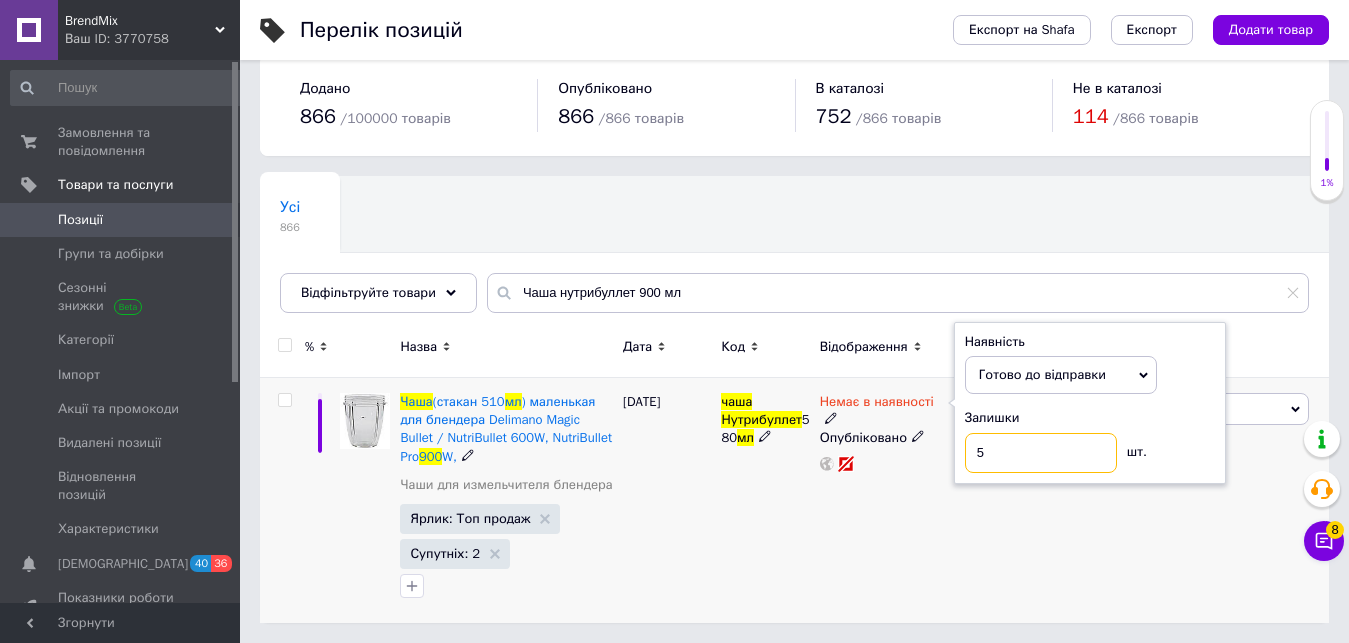 type on "50" 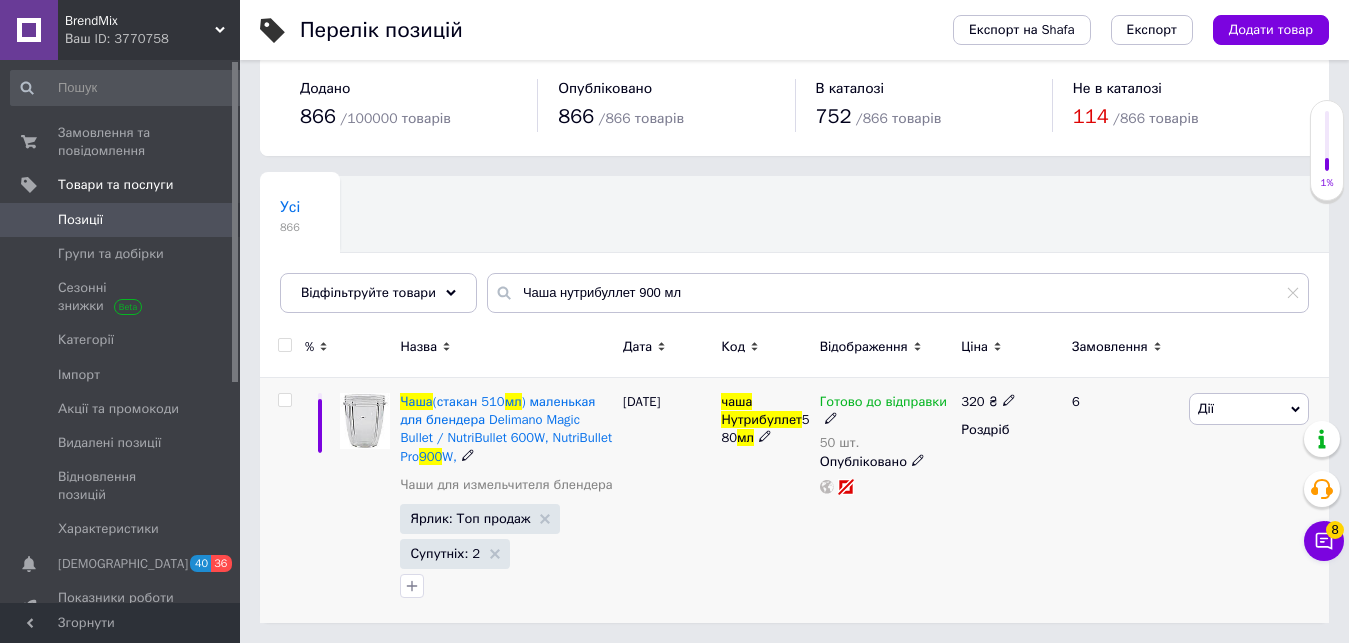 click at bounding box center (1009, 399) 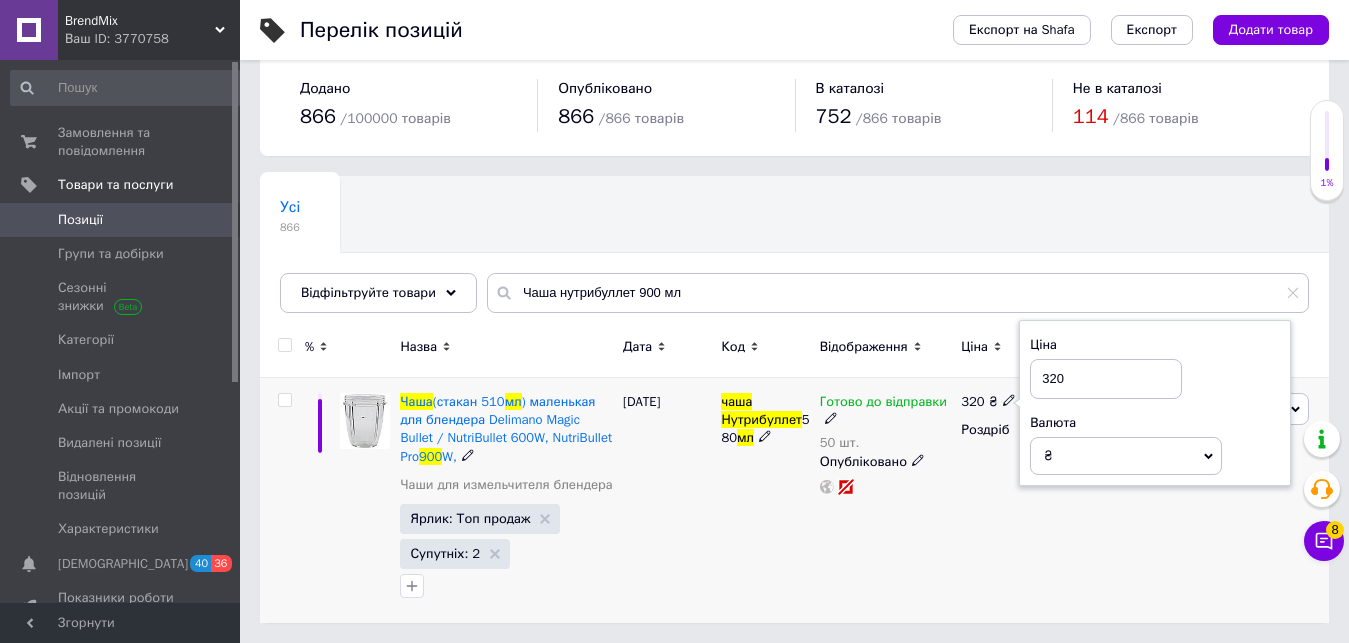 click on "Ціна 320 Валюта ₴ $ EUR CHF GBP ¥ PLN ₸ MDL HUF KGS CNY TRY KRW lei" at bounding box center [1155, 406] 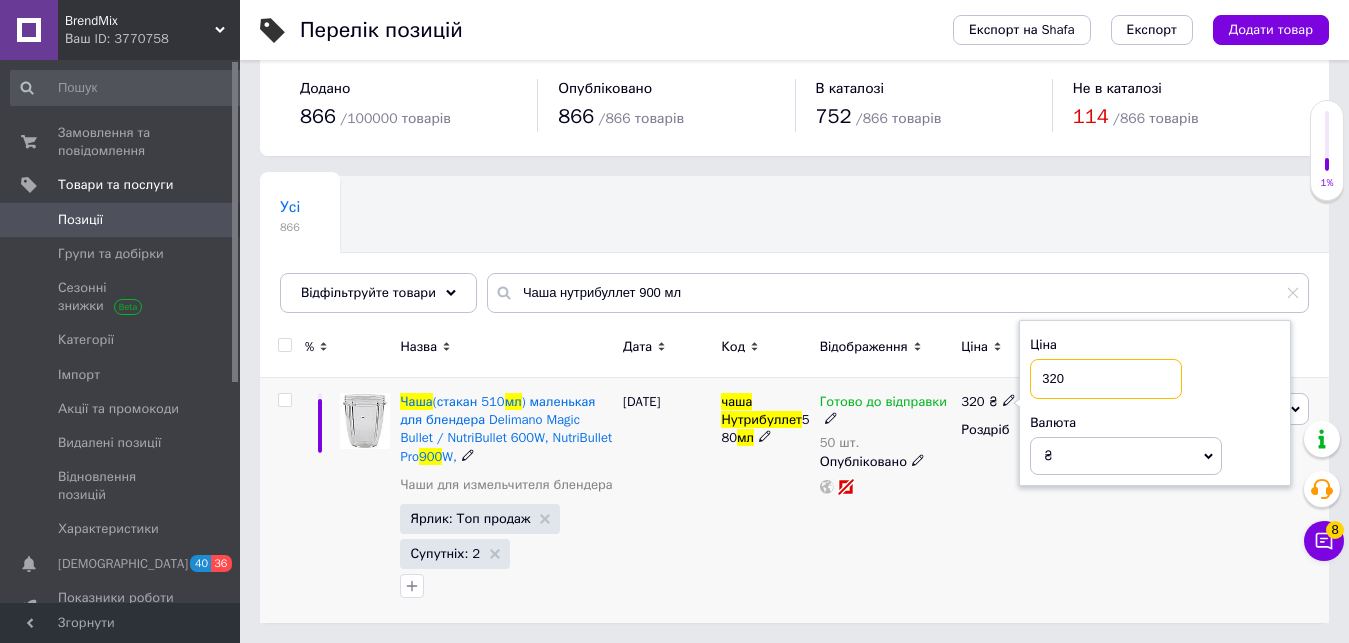 drag, startPoint x: 1063, startPoint y: 391, endPoint x: 1003, endPoint y: 391, distance: 60 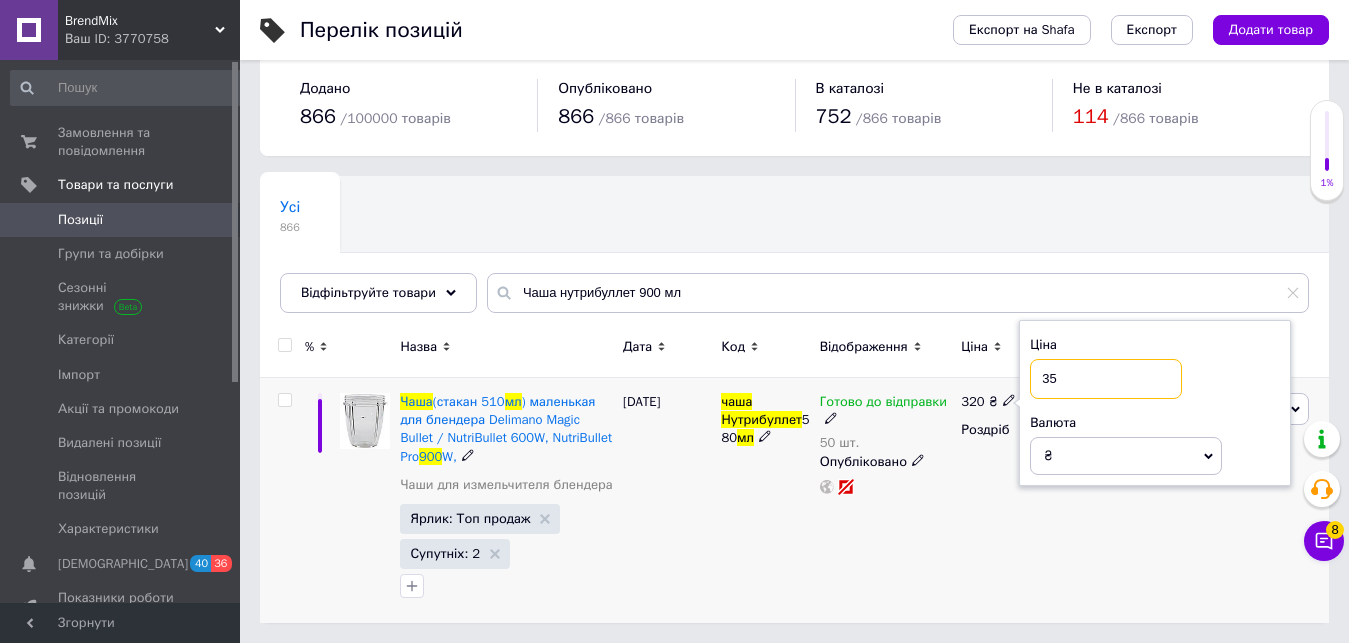 type on "350" 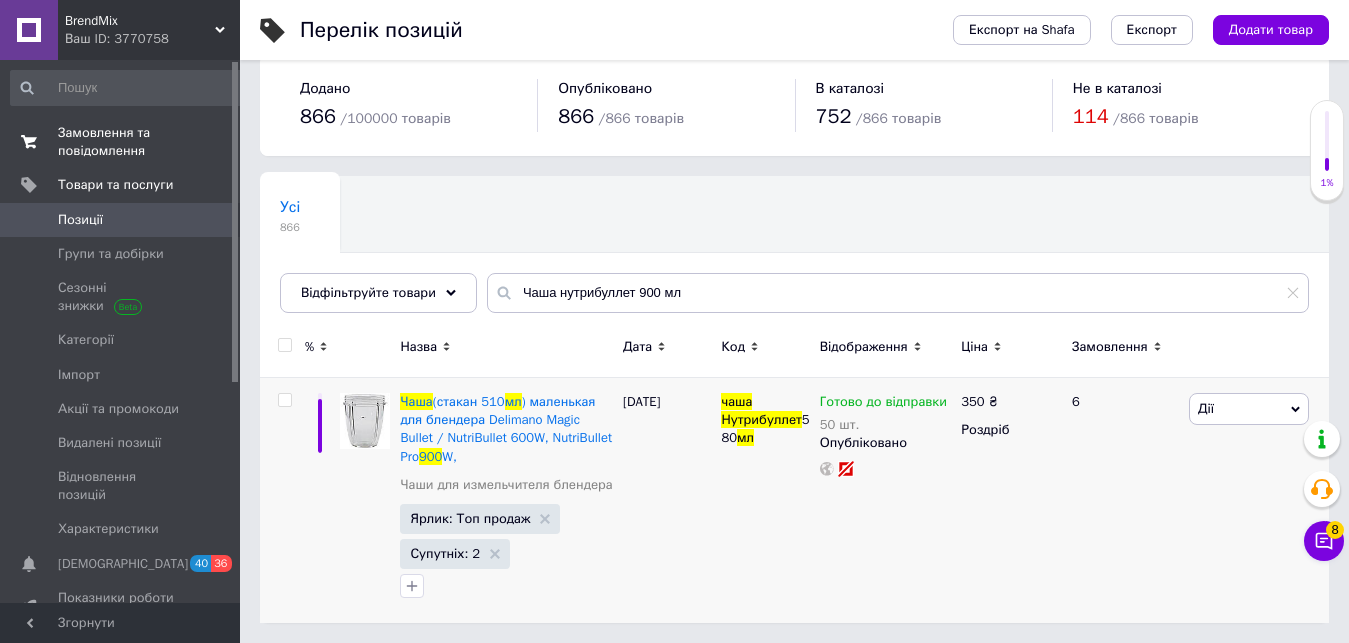 click at bounding box center [29, 142] 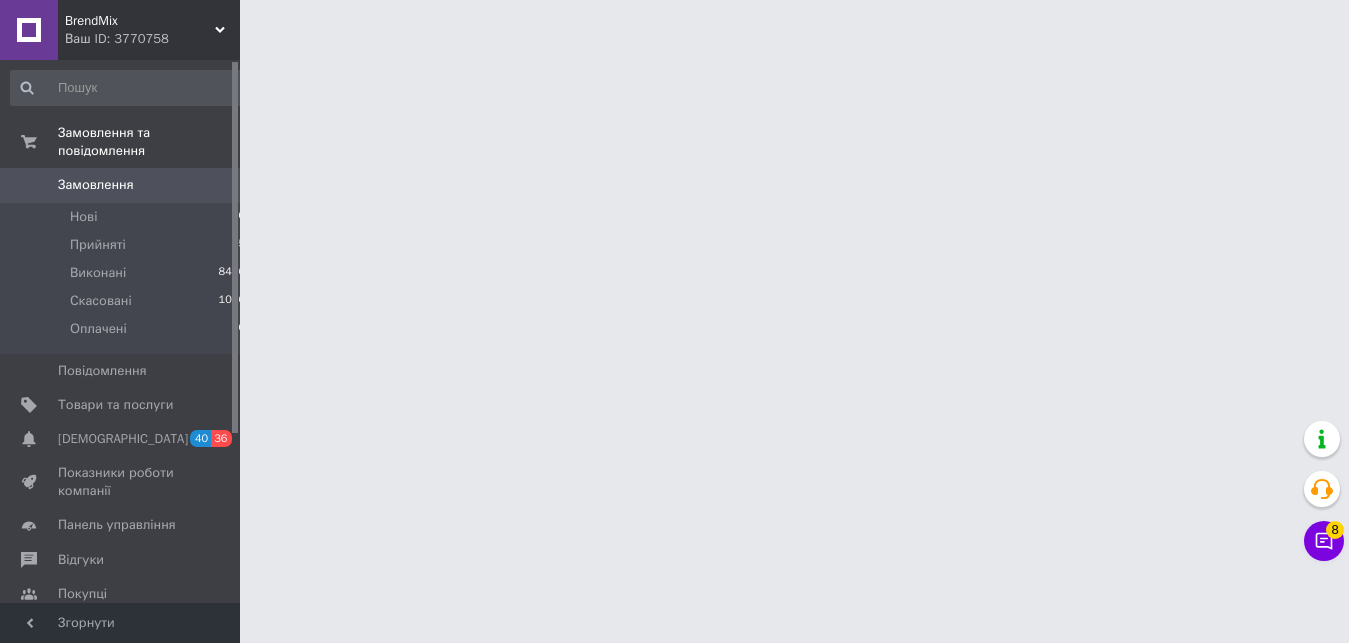 scroll, scrollTop: 0, scrollLeft: 0, axis: both 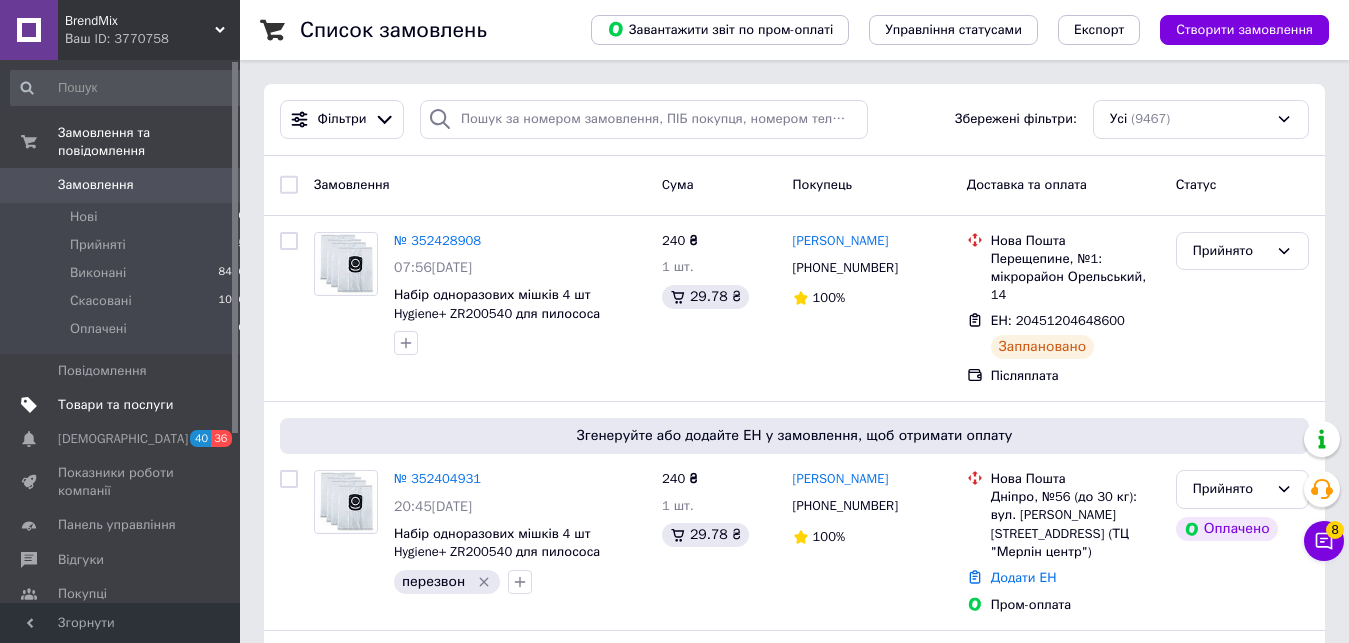 click on "Товари та послуги" at bounding box center [115, 405] 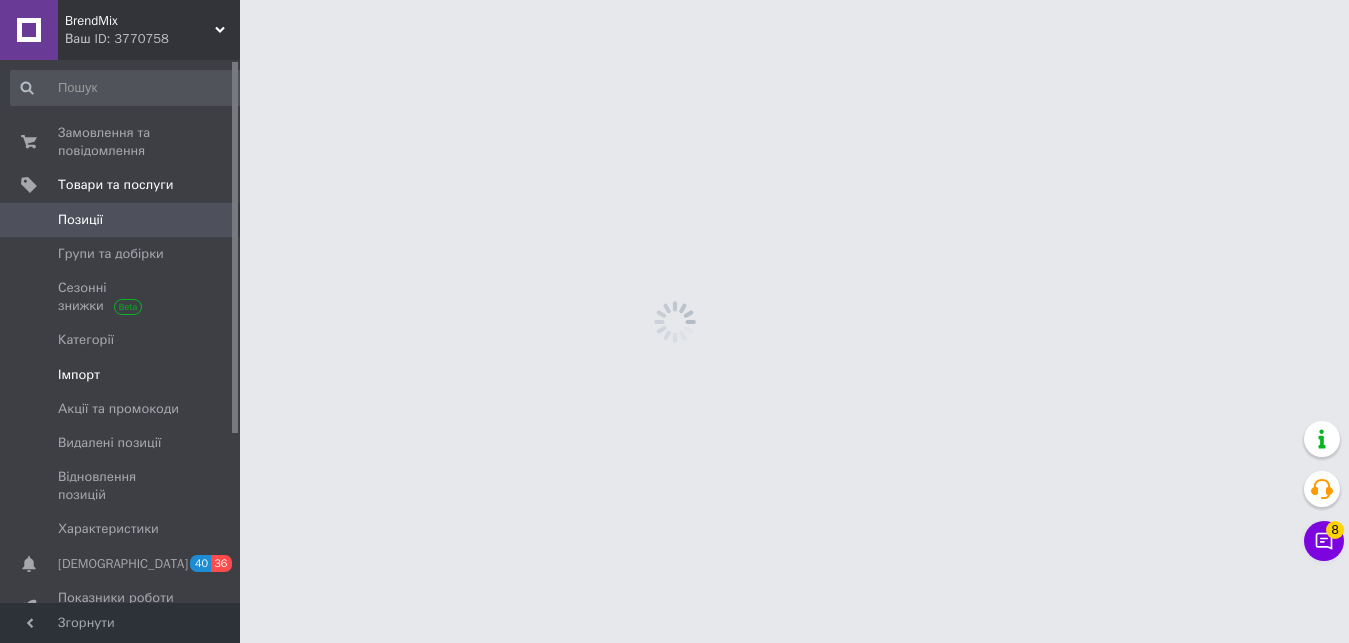 click on "Імпорт" at bounding box center [128, 375] 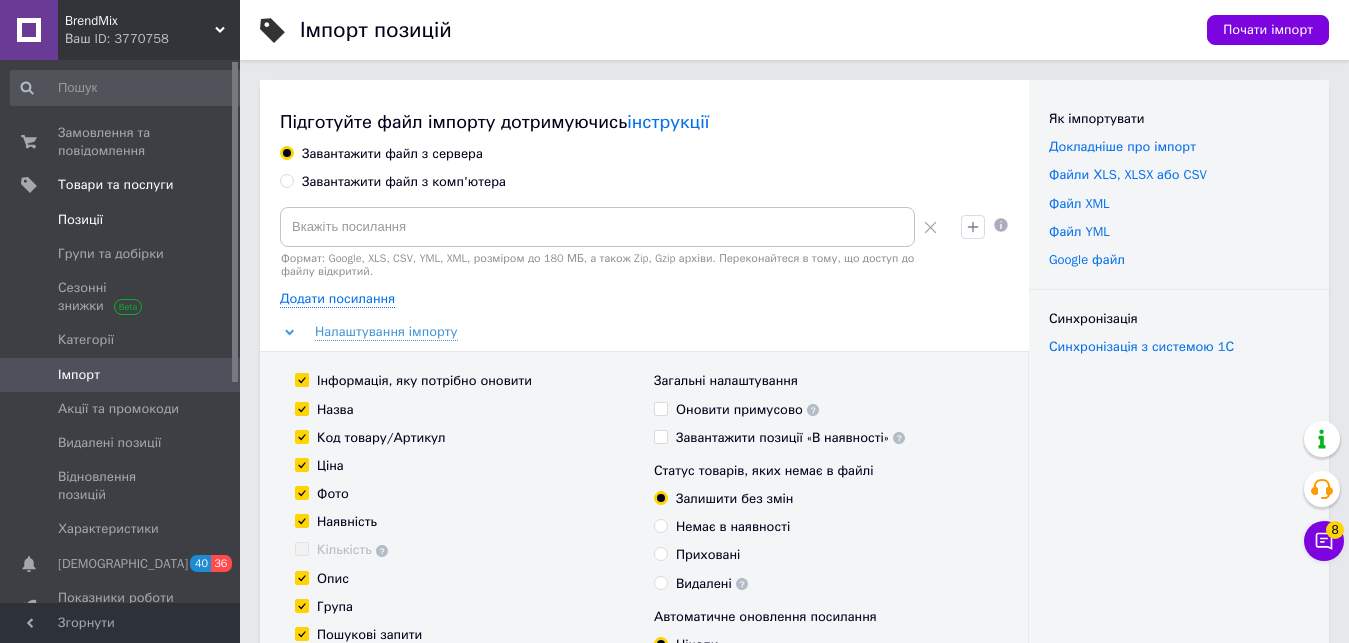 click on "Позиції" at bounding box center [128, 220] 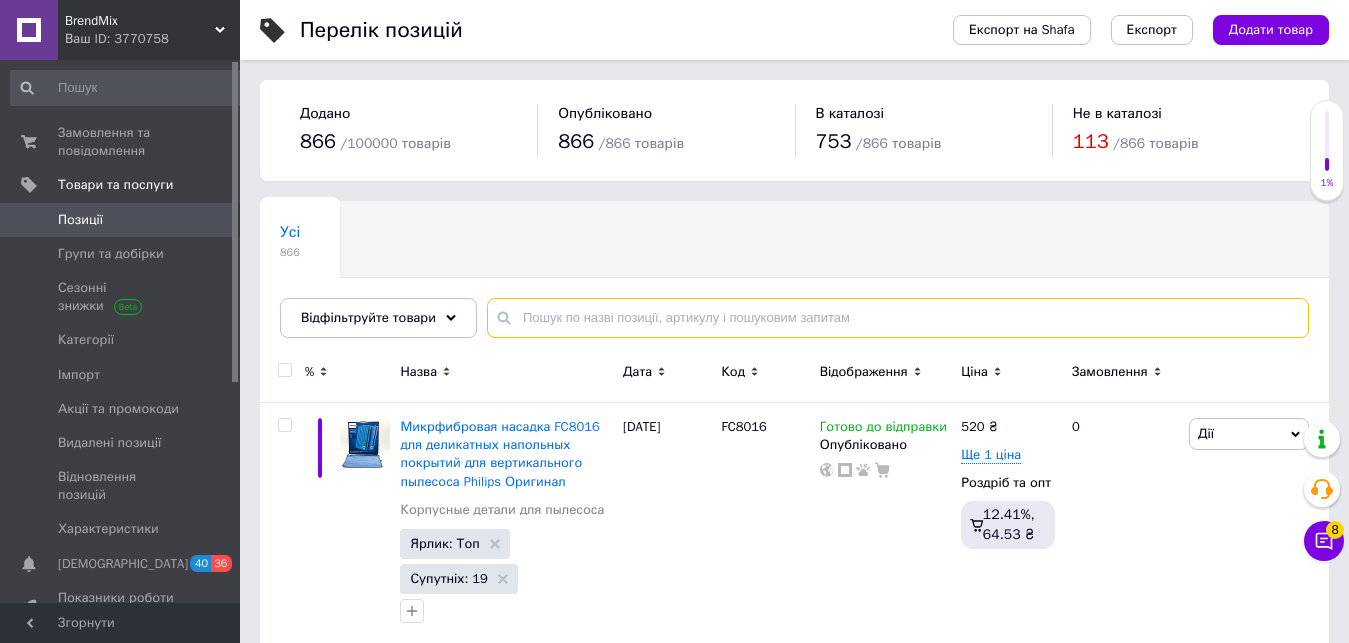 click at bounding box center (898, 318) 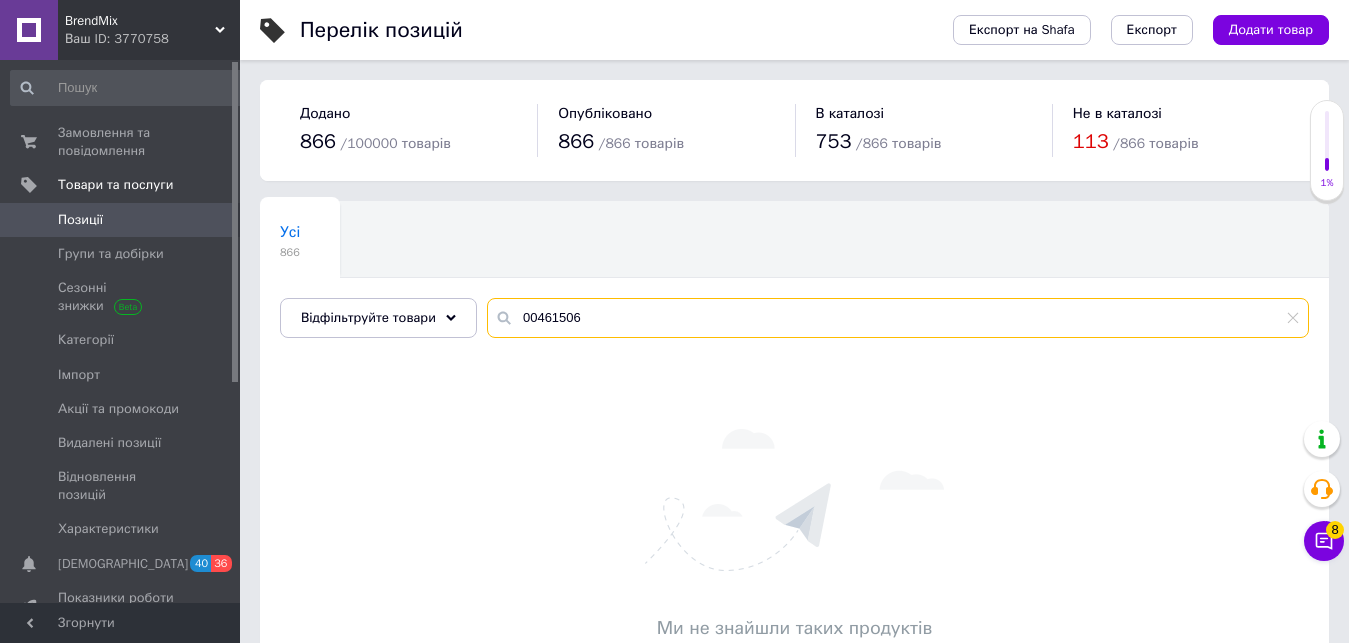 click on "00461506" at bounding box center [898, 318] 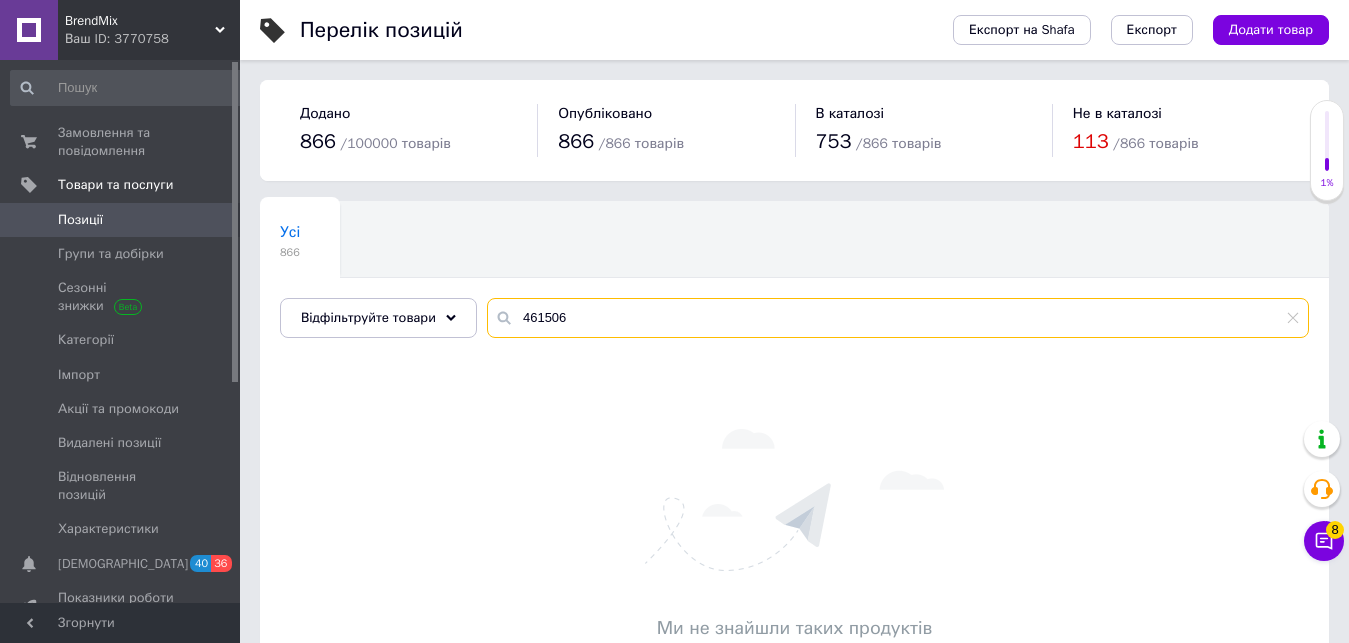type on "461506" 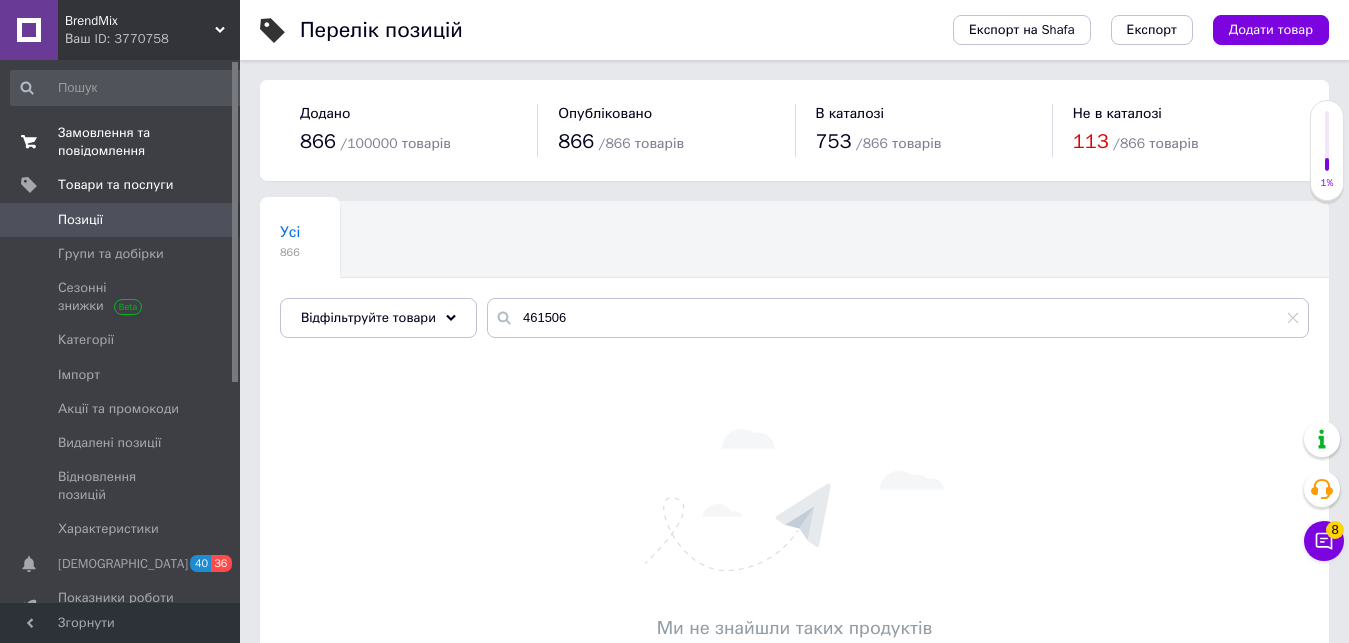 click on "Замовлення та повідомлення" at bounding box center (121, 142) 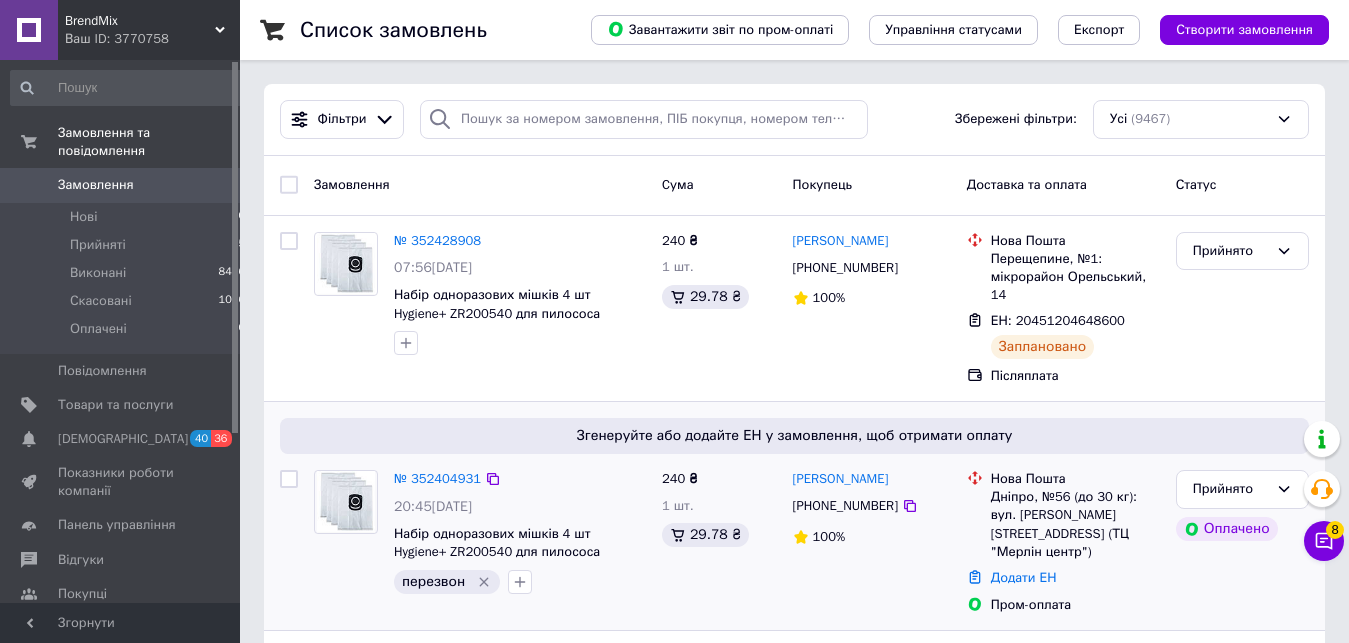 scroll, scrollTop: 102, scrollLeft: 0, axis: vertical 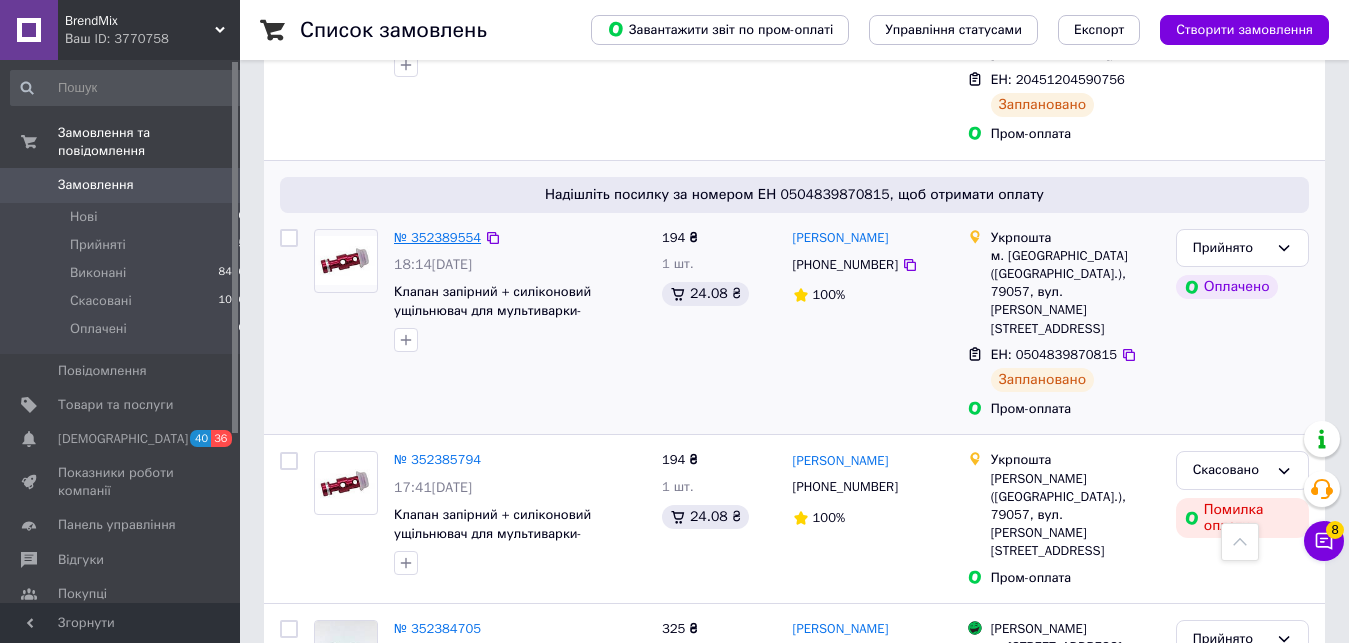 click on "№ 352389554" at bounding box center [437, 237] 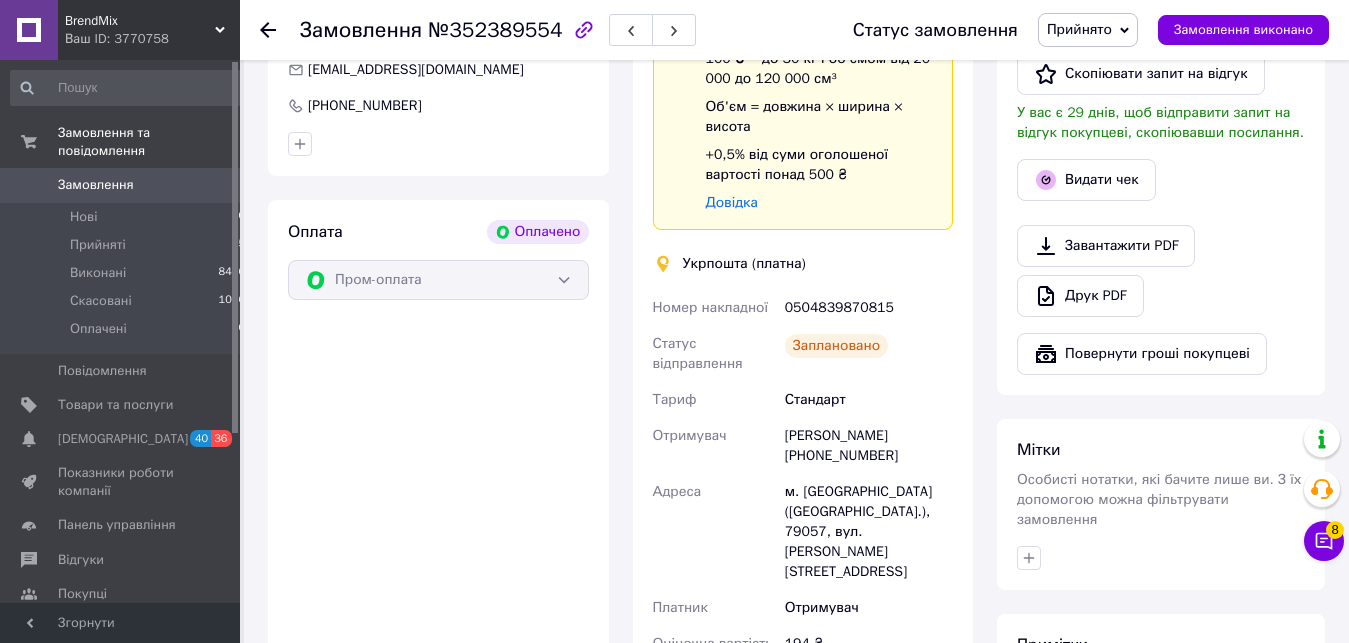 scroll, scrollTop: 1632, scrollLeft: 0, axis: vertical 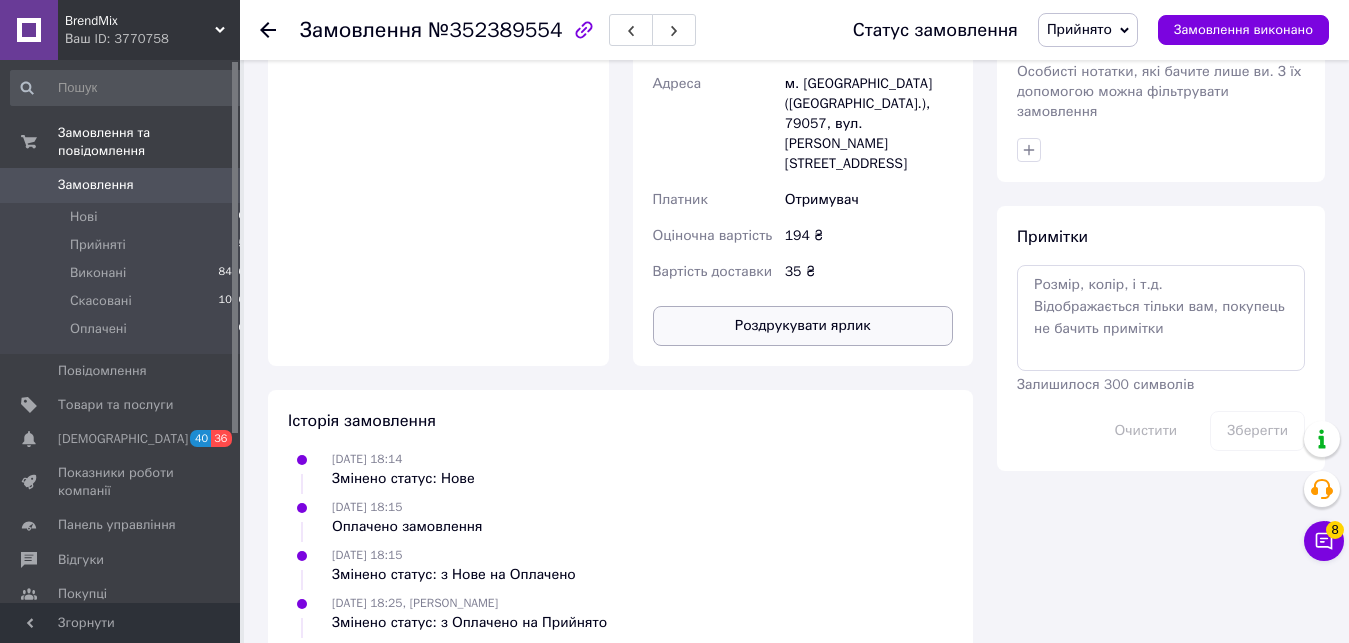 click on "Роздрукувати ярлик" at bounding box center (803, 326) 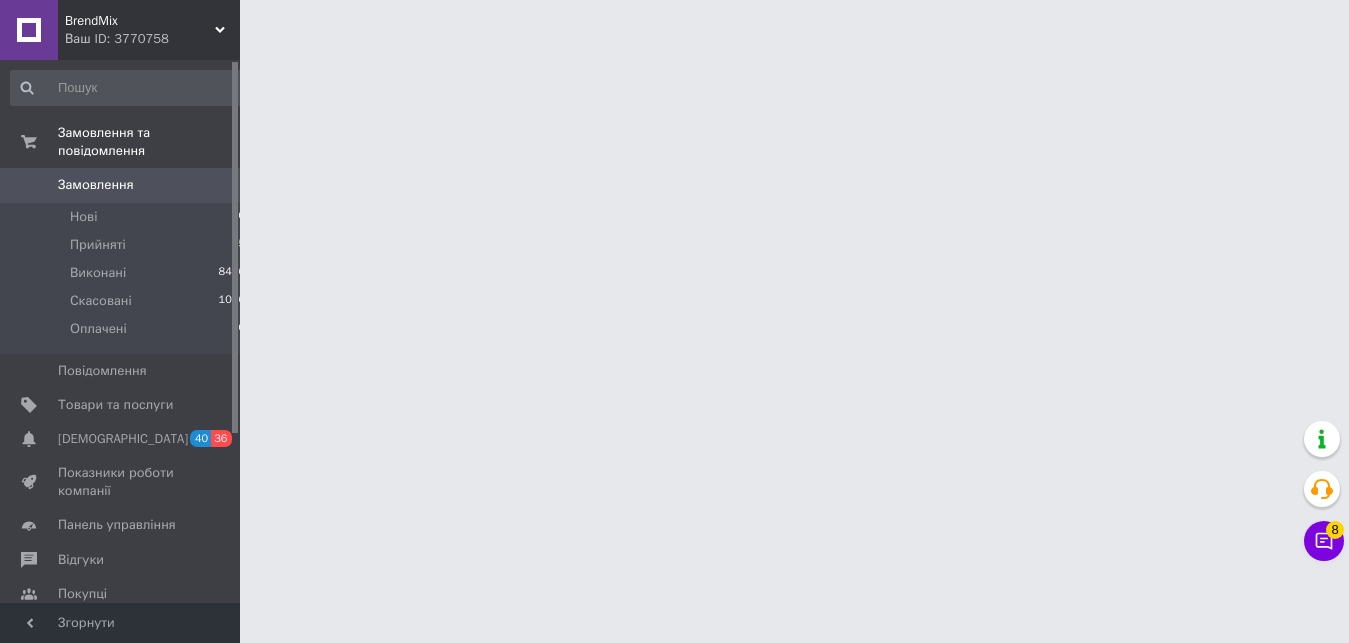 scroll, scrollTop: 0, scrollLeft: 0, axis: both 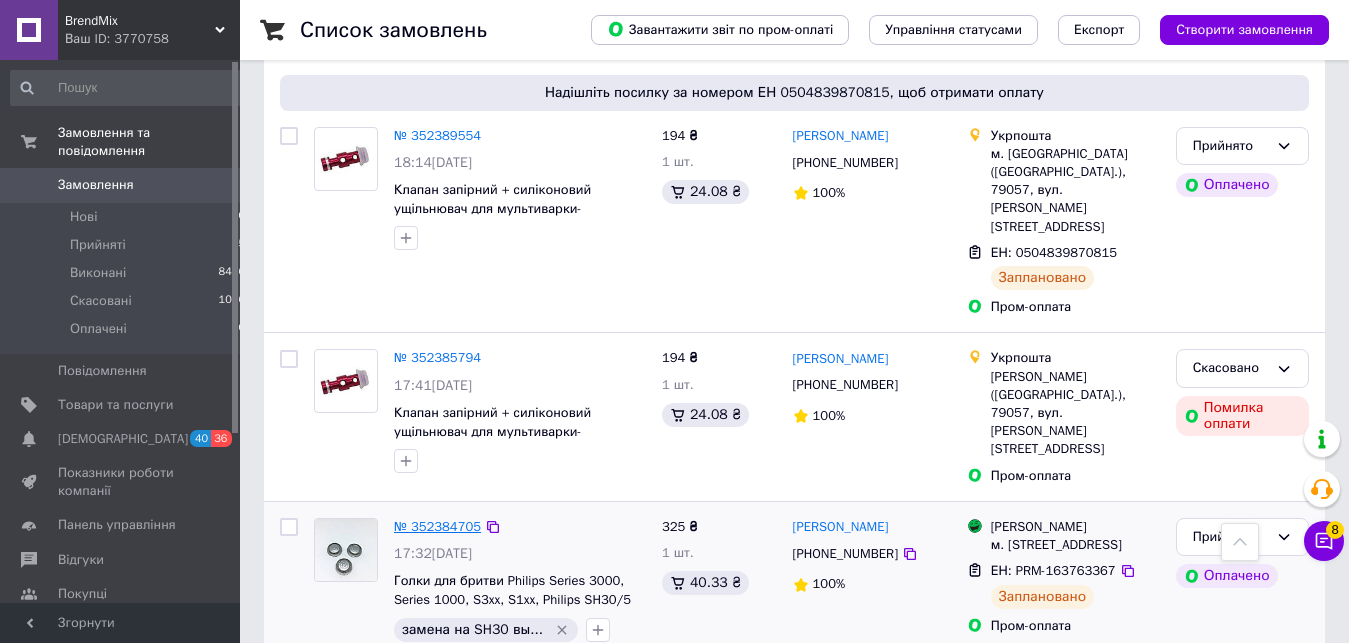 click on "№ 352384705" at bounding box center [437, 526] 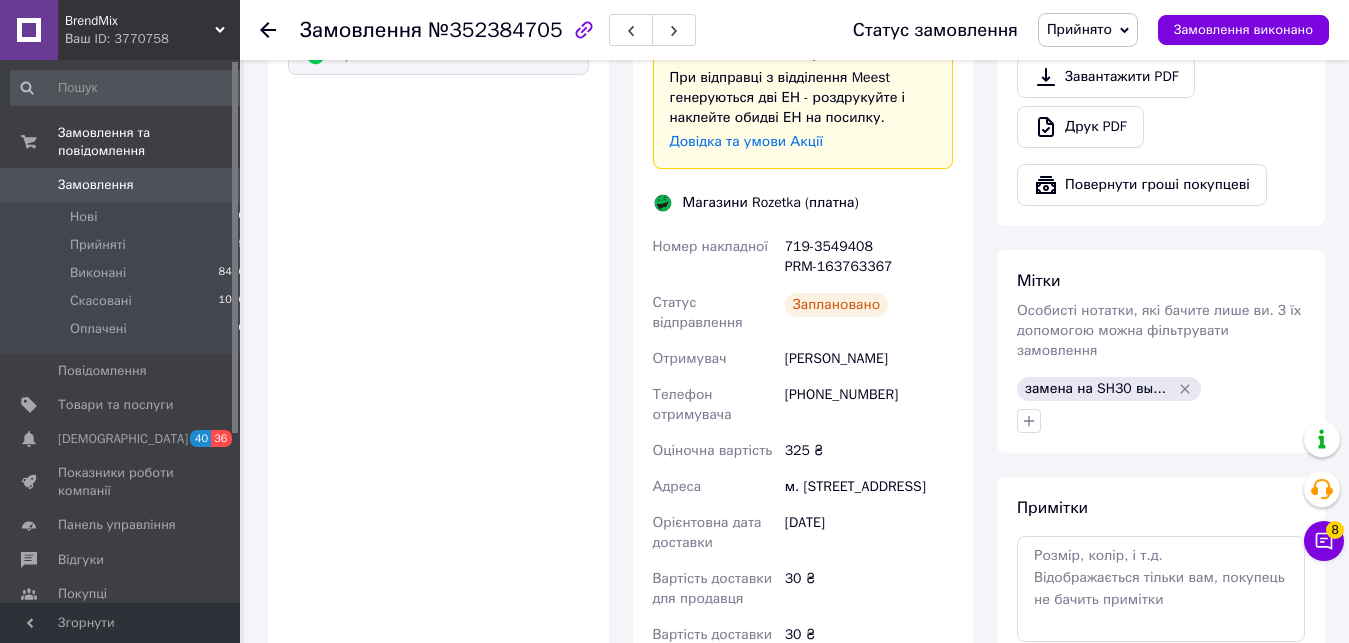 scroll, scrollTop: 1903, scrollLeft: 0, axis: vertical 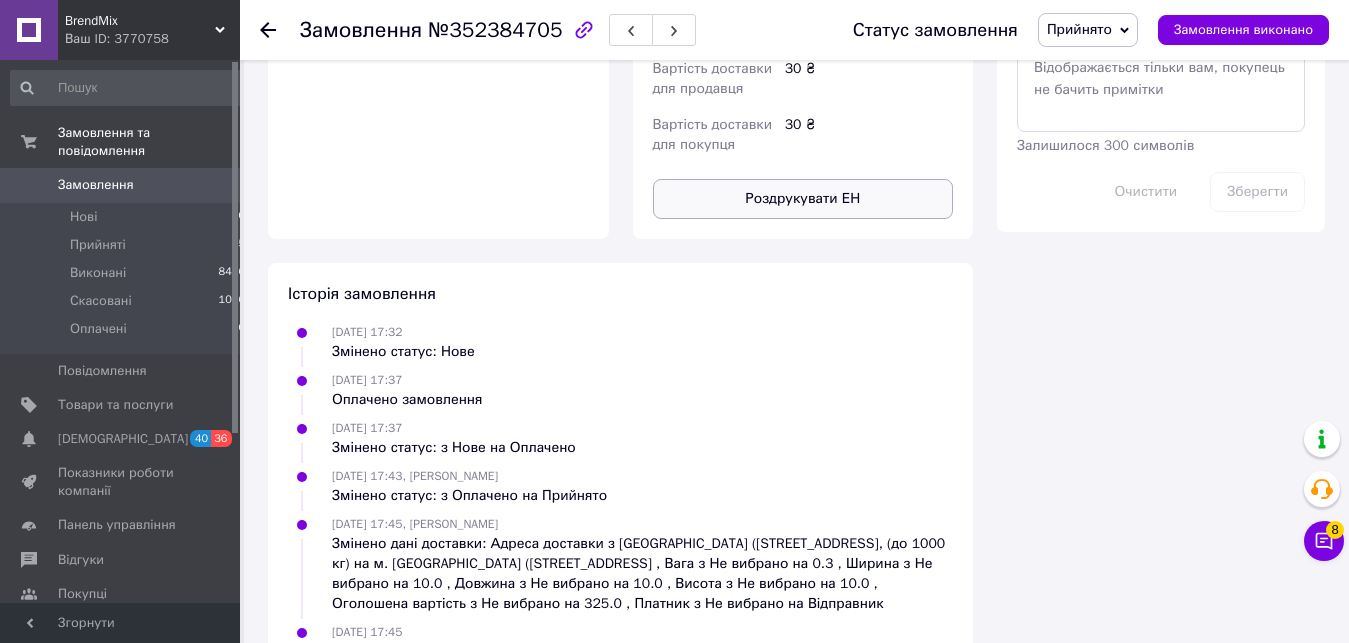 click on "Роздрукувати ЕН" at bounding box center (803, 199) 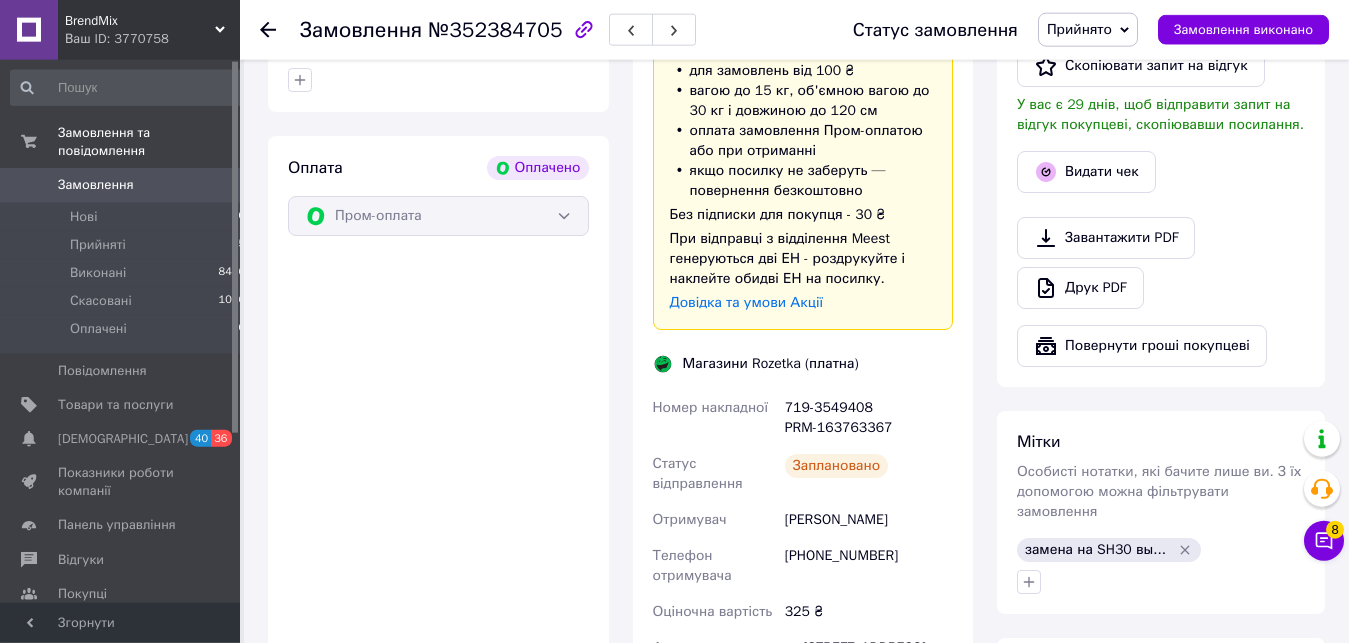 scroll, scrollTop: 1189, scrollLeft: 0, axis: vertical 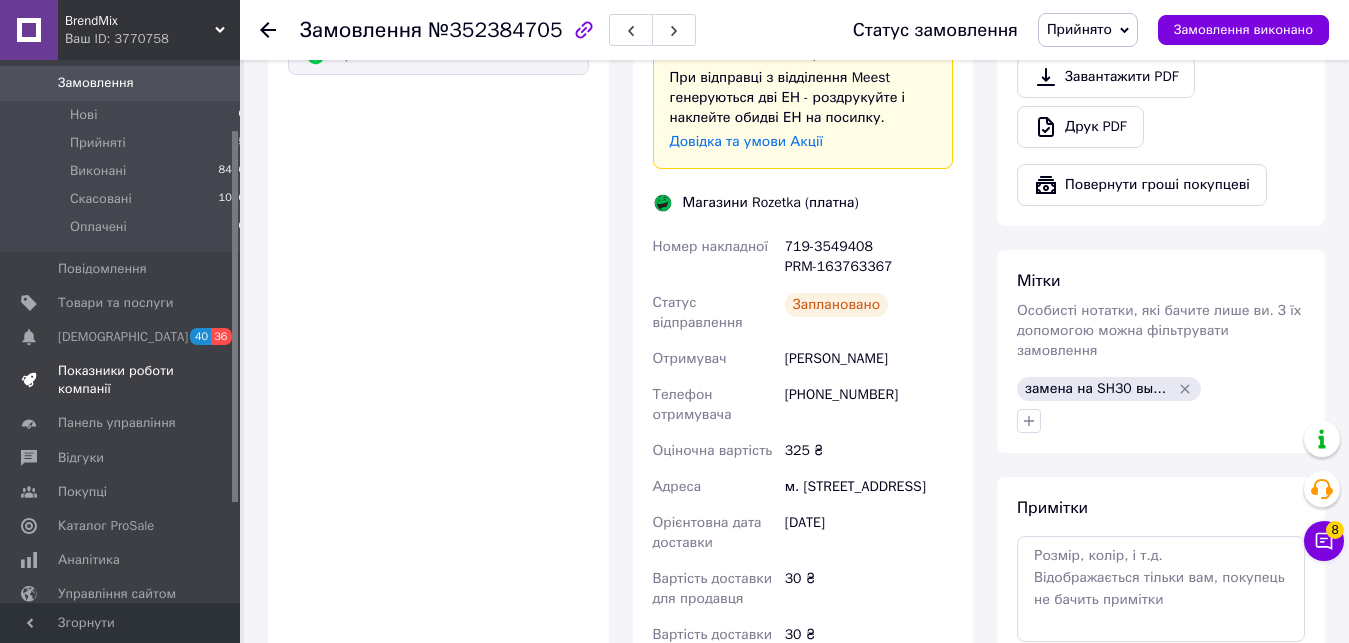 click on "Показники роботи компанії" at bounding box center [121, 380] 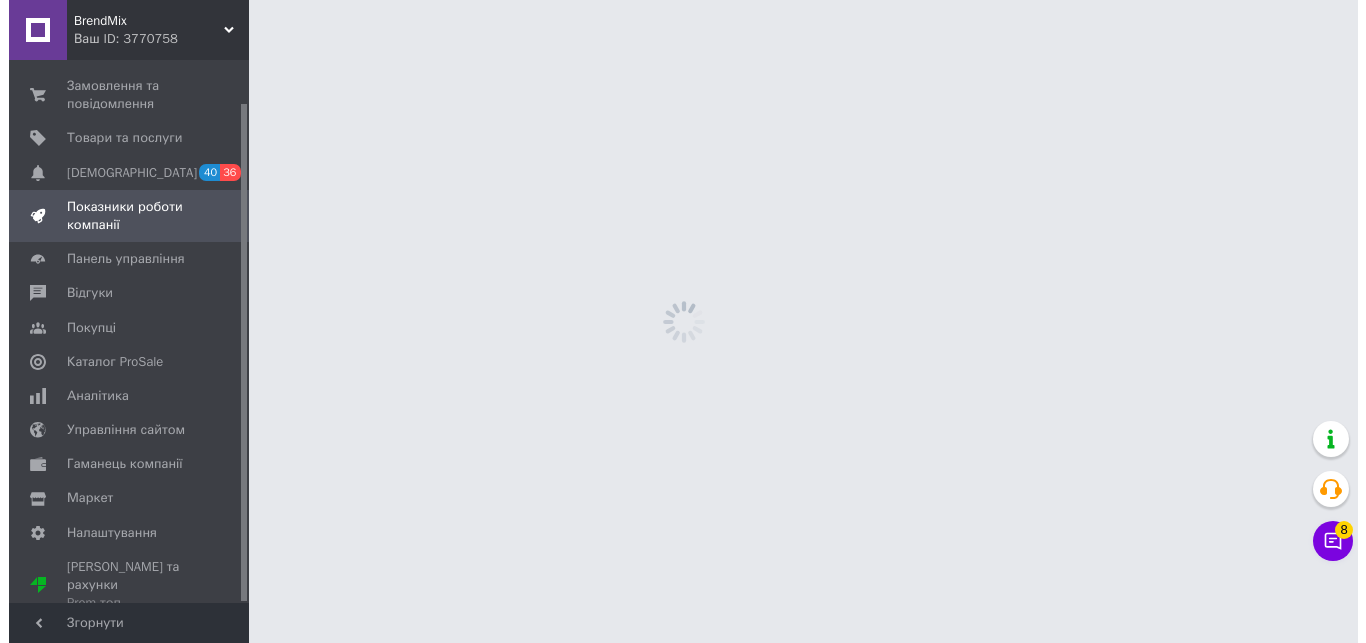 scroll, scrollTop: 0, scrollLeft: 0, axis: both 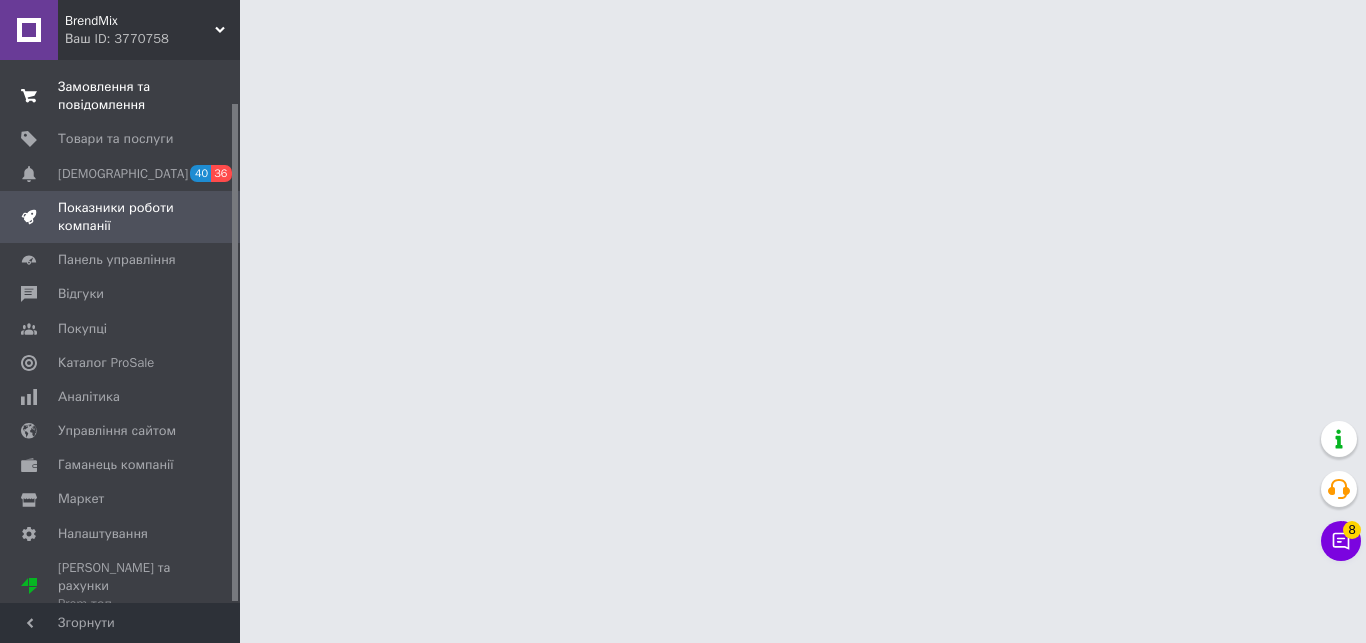 click on "Замовлення та повідомлення 0 0" at bounding box center [128, 96] 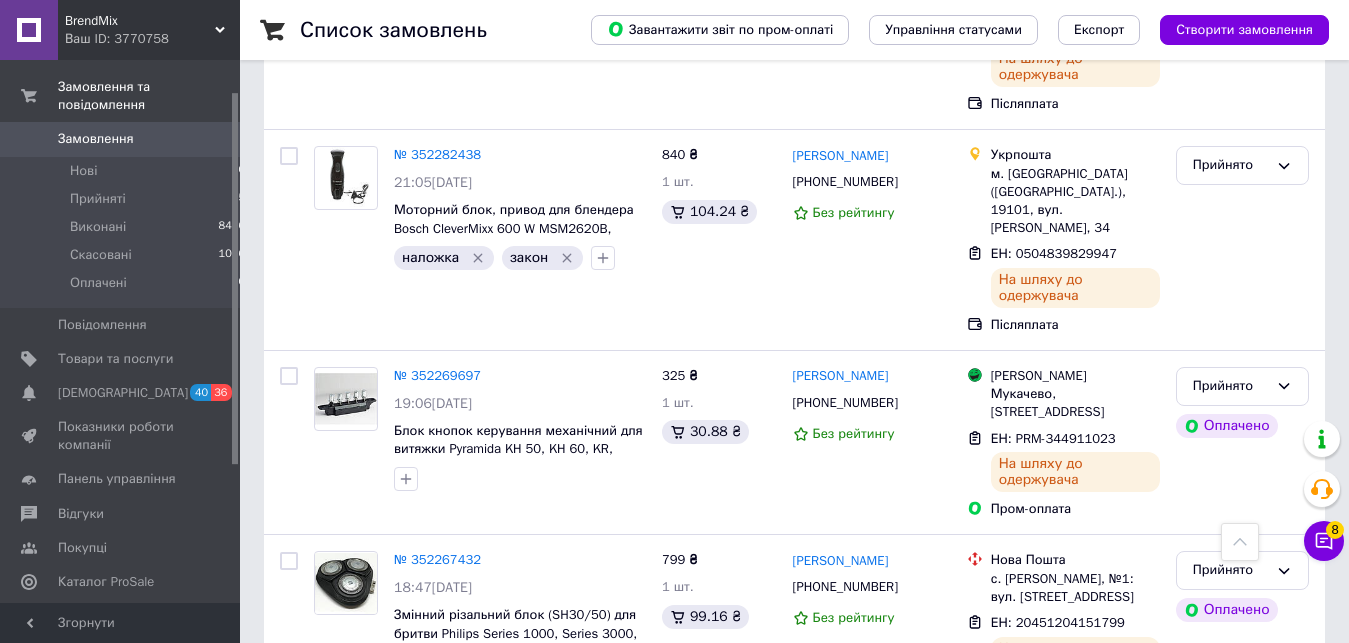 scroll, scrollTop: 3774, scrollLeft: 0, axis: vertical 